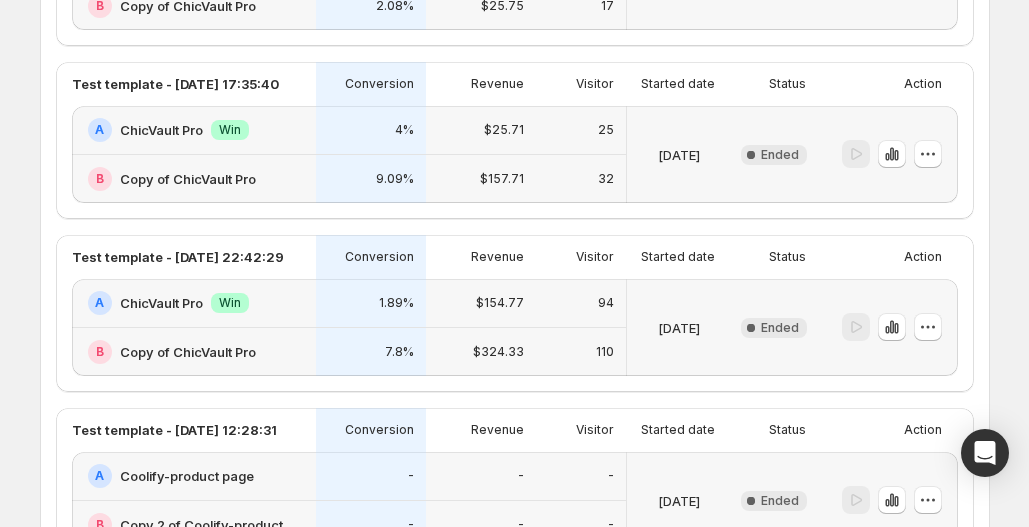 scroll, scrollTop: 899, scrollLeft: 0, axis: vertical 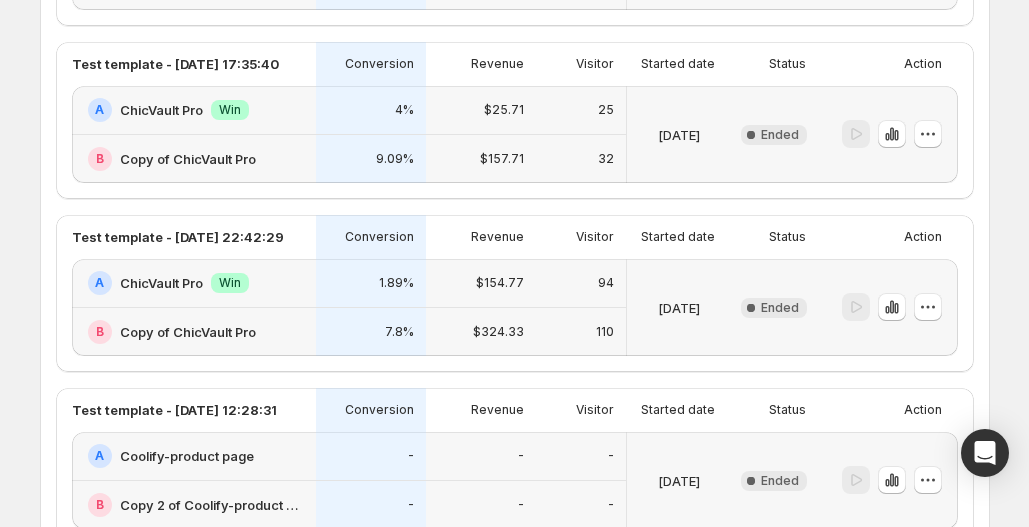 click on "$154.77" at bounding box center [481, 283] 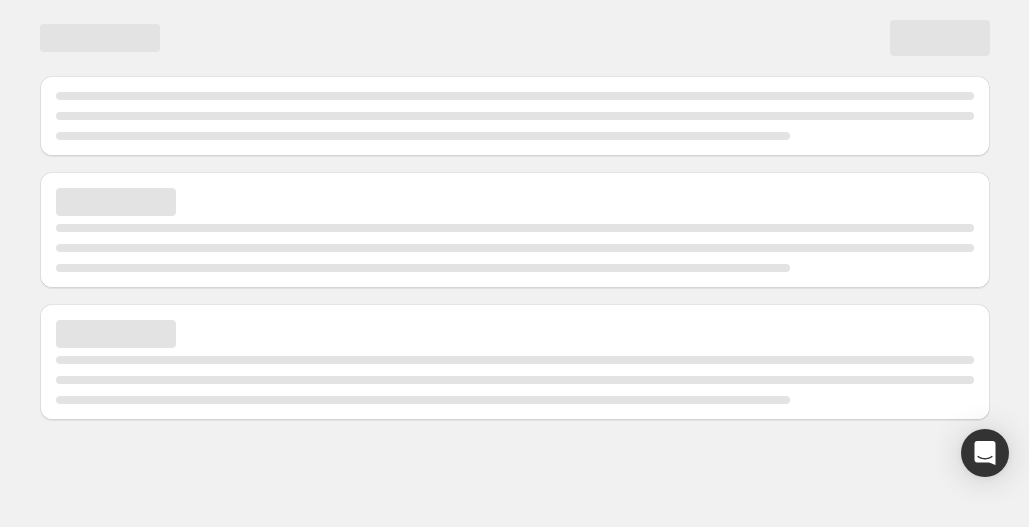 scroll, scrollTop: 0, scrollLeft: 0, axis: both 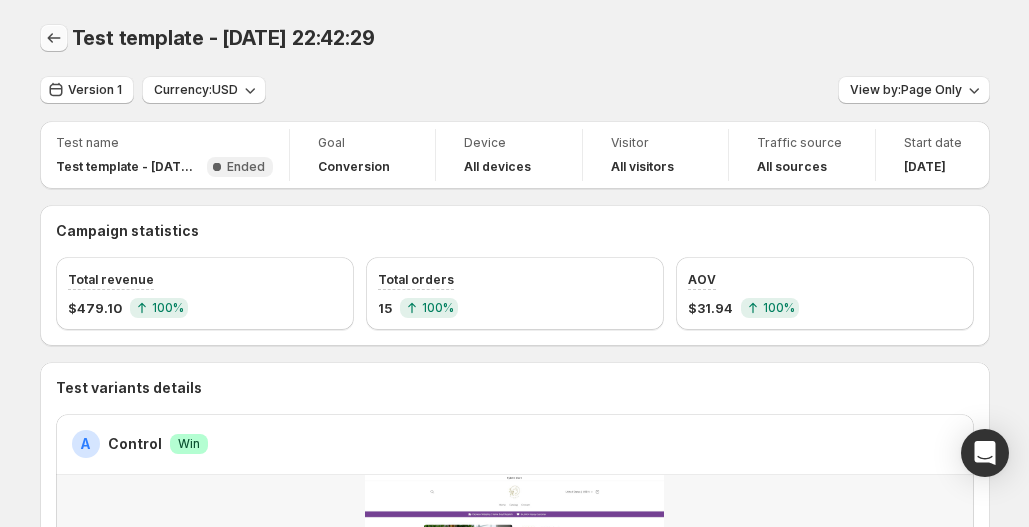 click 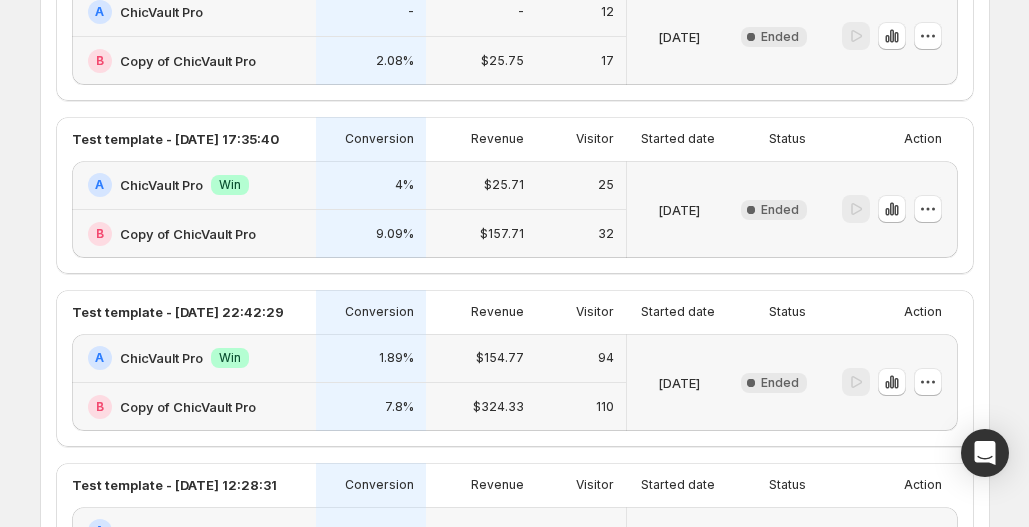 scroll, scrollTop: 1075, scrollLeft: 0, axis: vertical 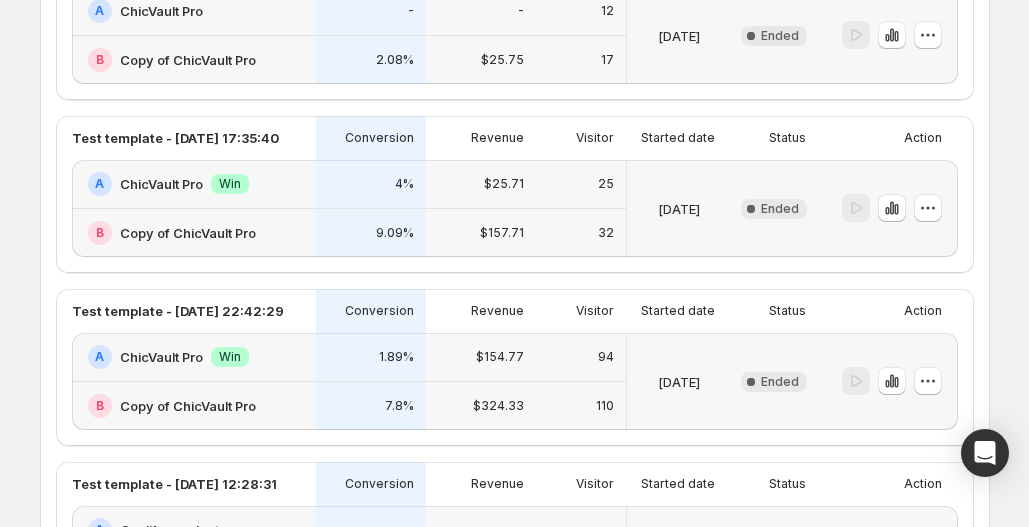 click on "25" at bounding box center [581, 184] 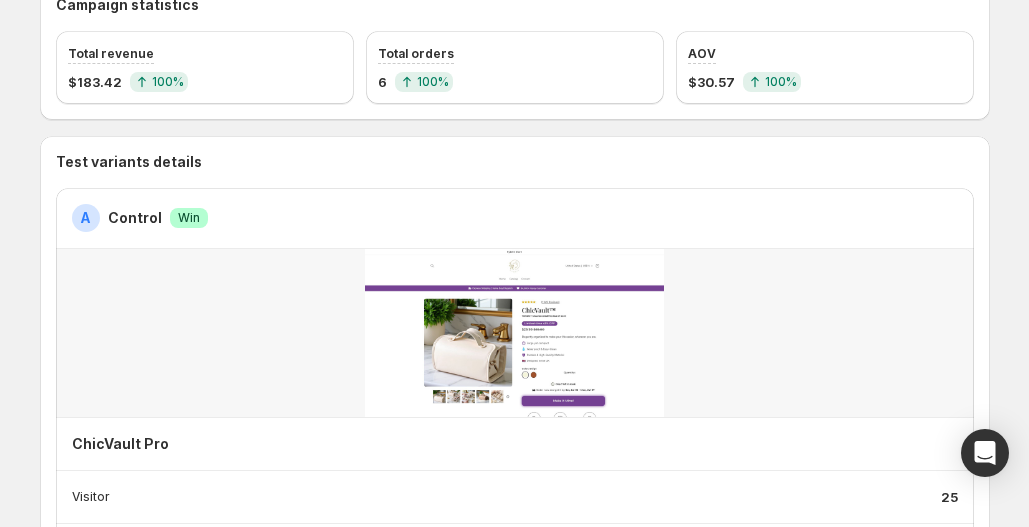 scroll, scrollTop: 0, scrollLeft: 0, axis: both 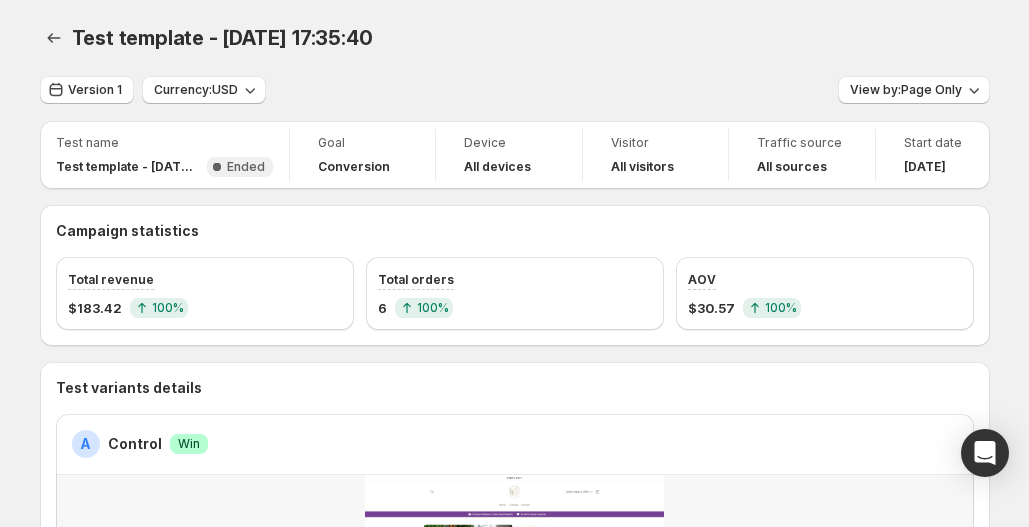 click on "Test template - [DATE] 17:35:40. This page is ready Test template - [DATE] 17:35:40" at bounding box center [515, 38] 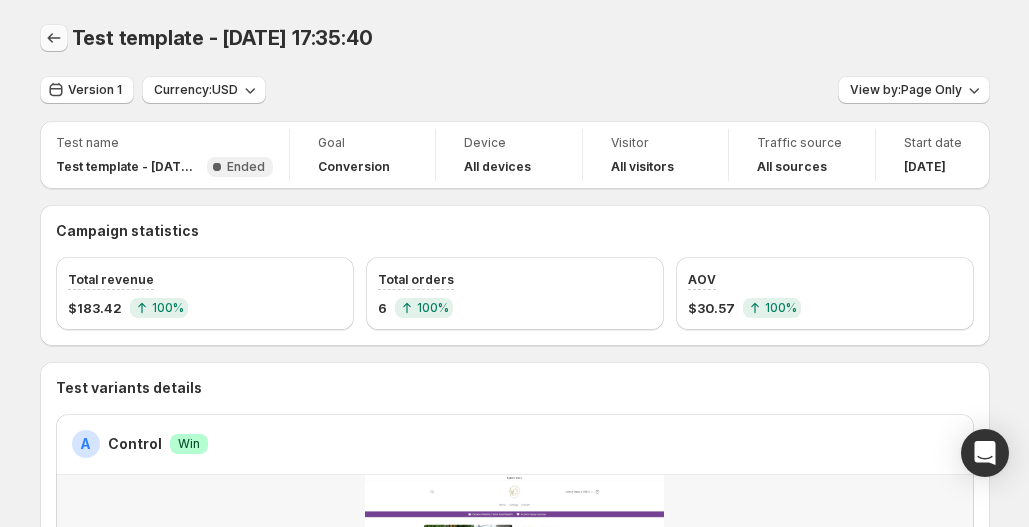 click 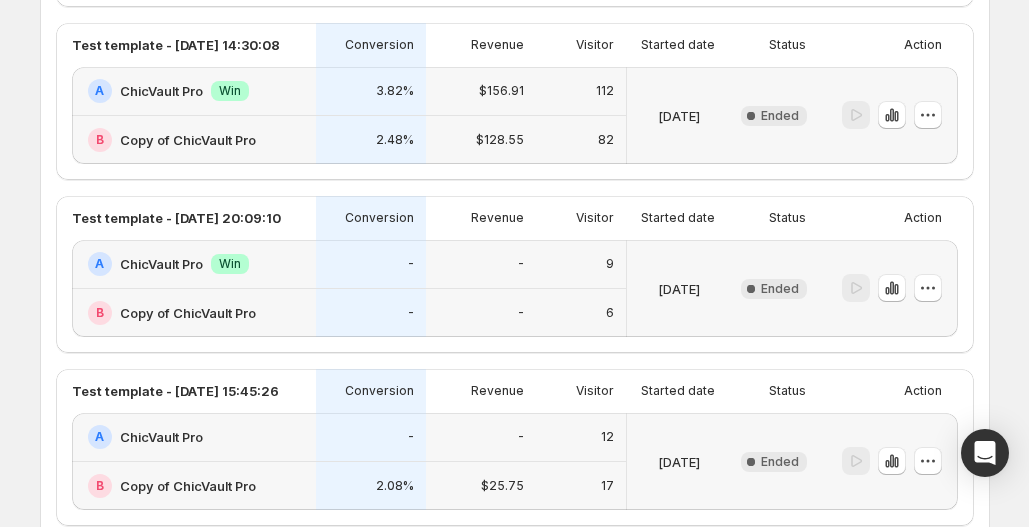 scroll, scrollTop: 647, scrollLeft: 0, axis: vertical 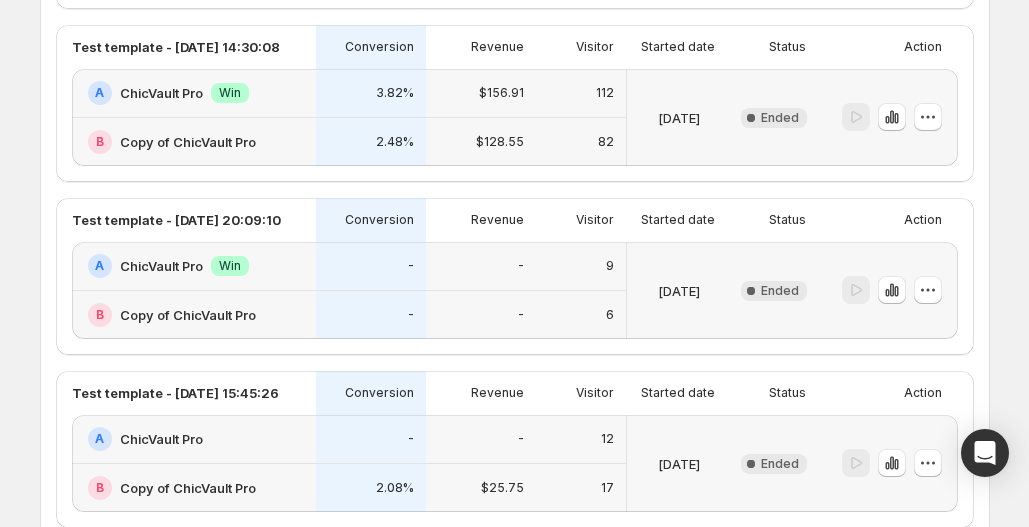 click on "-" at bounding box center (481, 266) 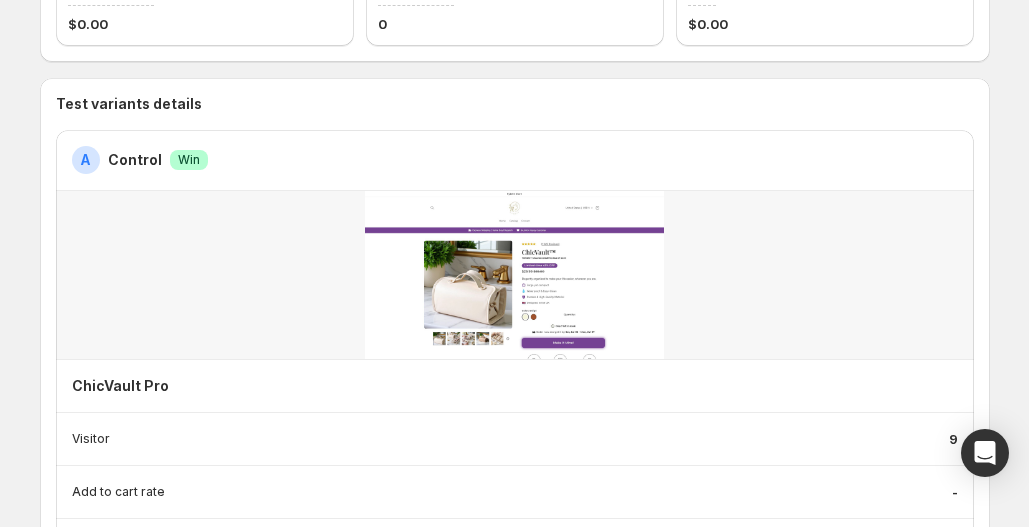 scroll, scrollTop: 0, scrollLeft: 0, axis: both 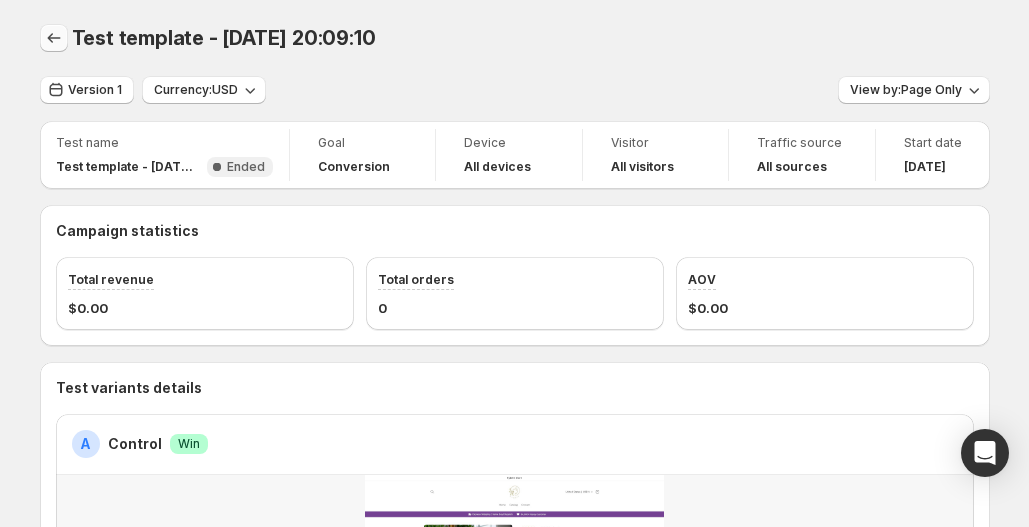 click 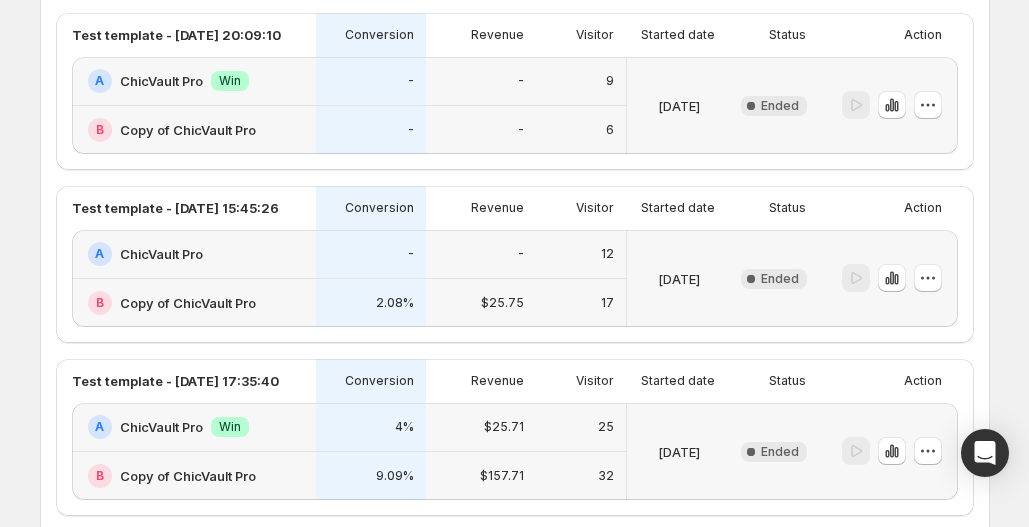 scroll, scrollTop: 838, scrollLeft: 0, axis: vertical 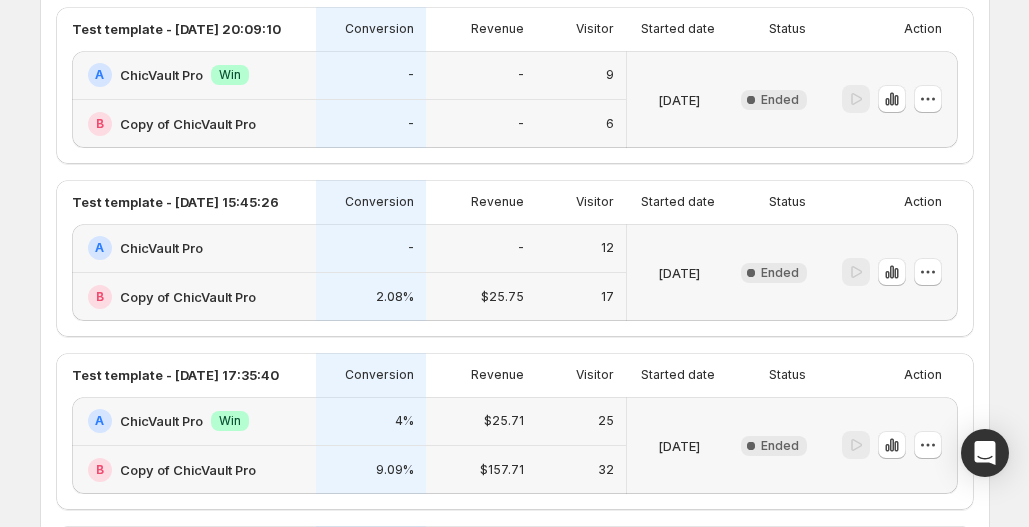 click on "-" at bounding box center (371, 248) 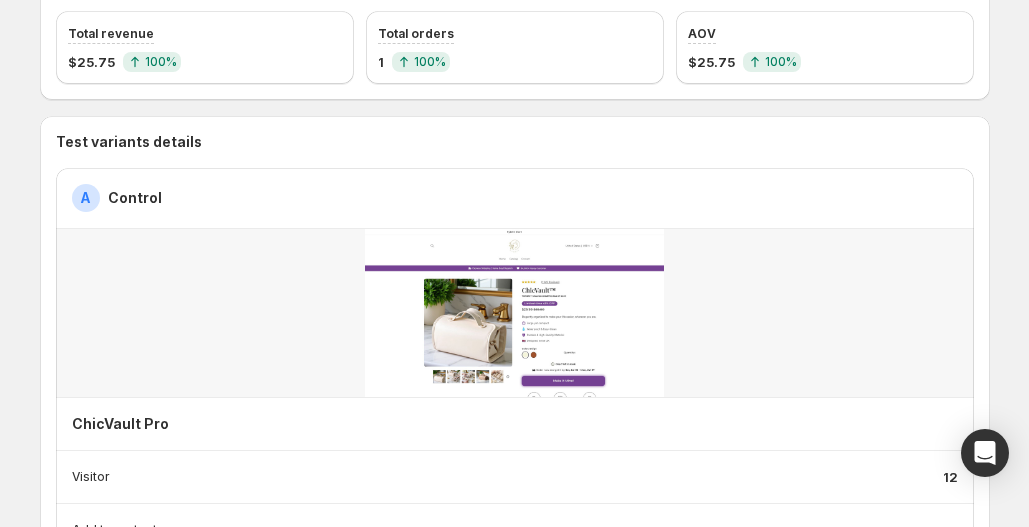 scroll, scrollTop: 0, scrollLeft: 0, axis: both 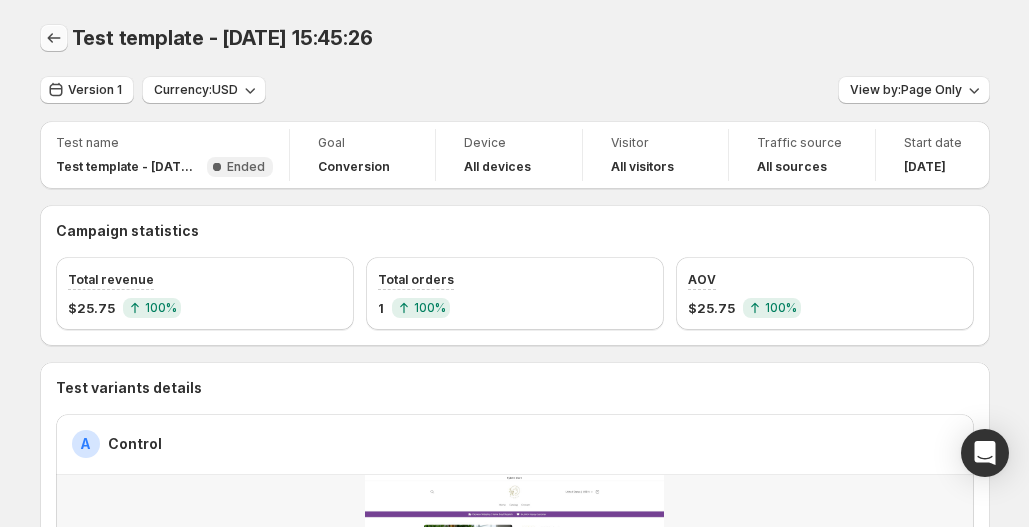 click 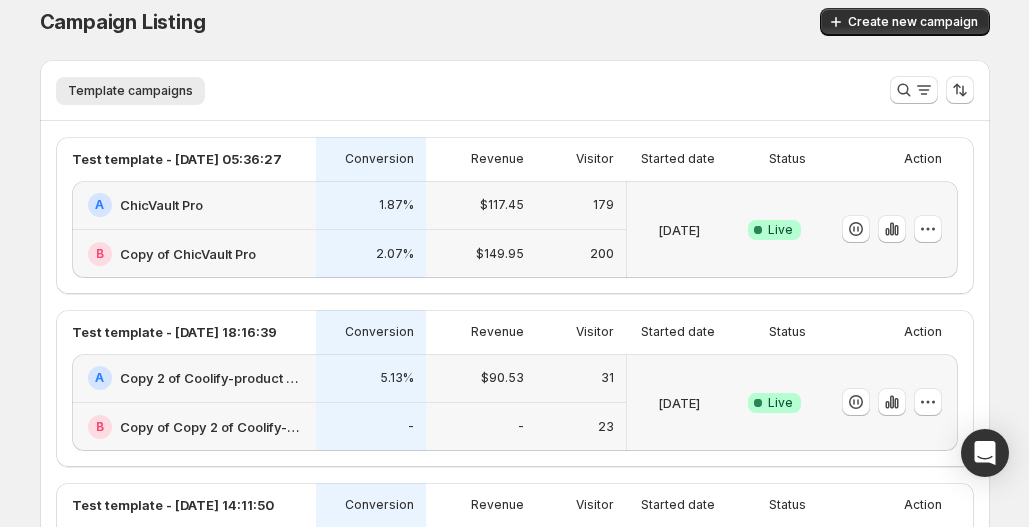 scroll, scrollTop: 0, scrollLeft: 0, axis: both 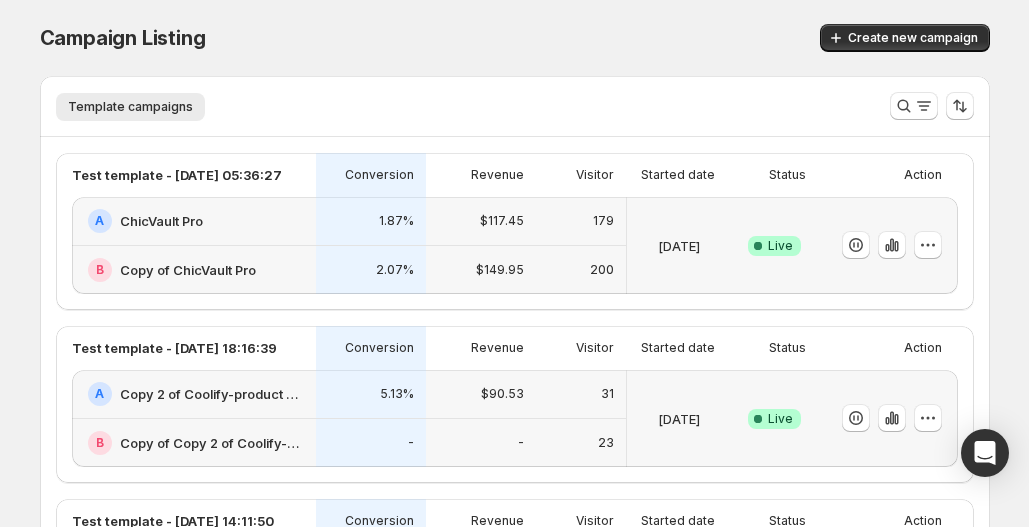 click on "5.13%" at bounding box center [371, 394] 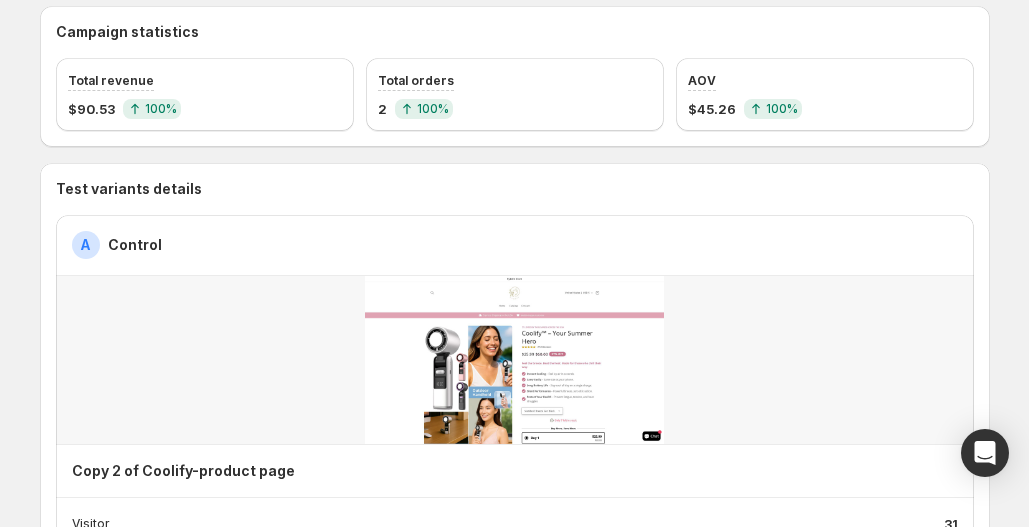 scroll, scrollTop: 0, scrollLeft: 0, axis: both 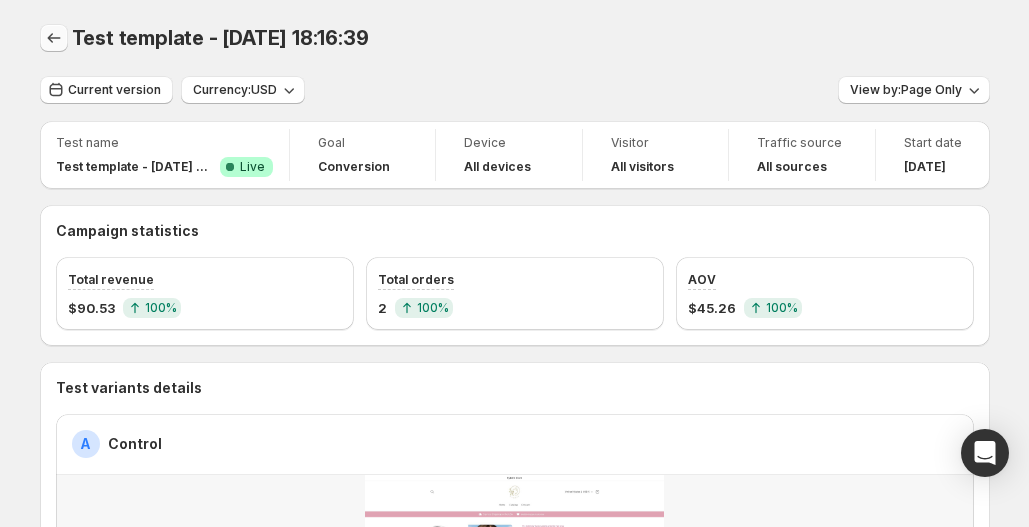 click at bounding box center (54, 38) 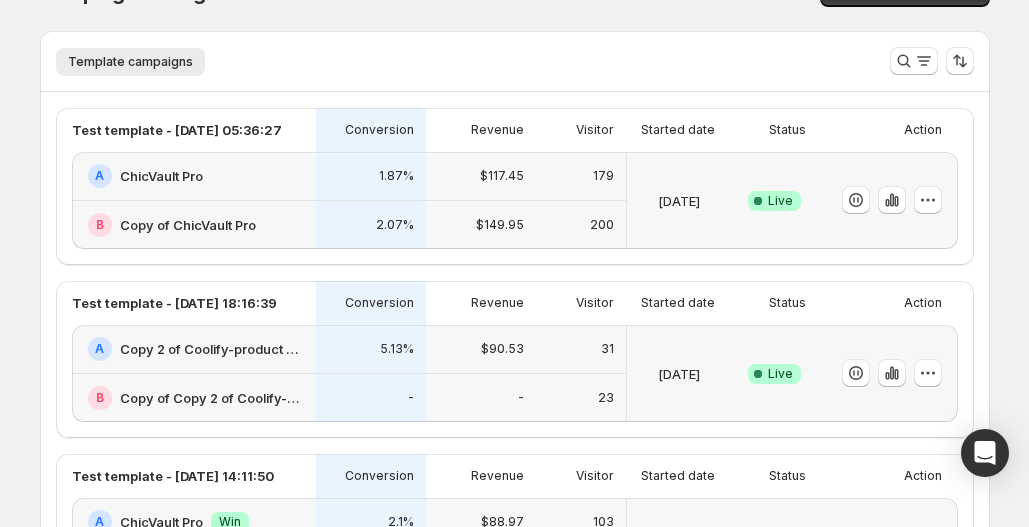scroll, scrollTop: 33, scrollLeft: 0, axis: vertical 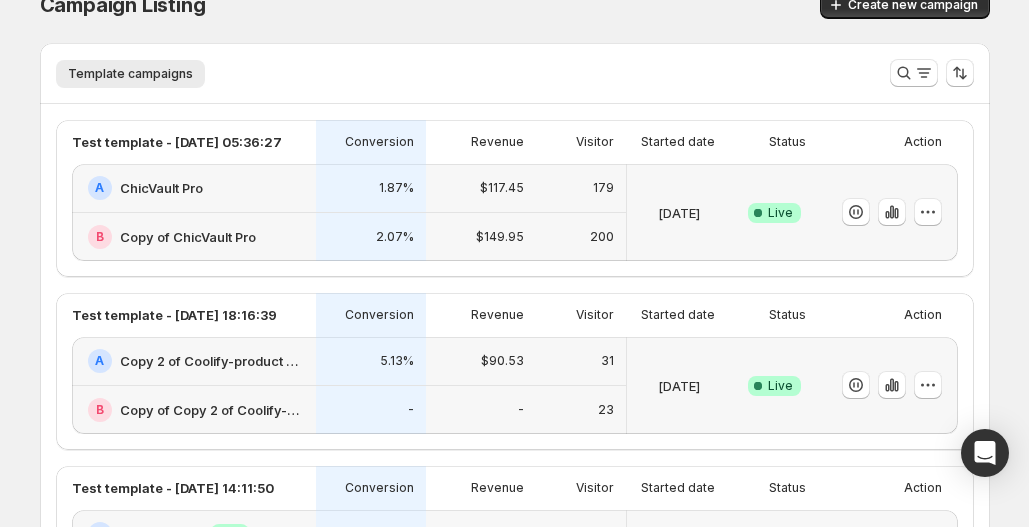 click on "$117.45" at bounding box center [481, 188] 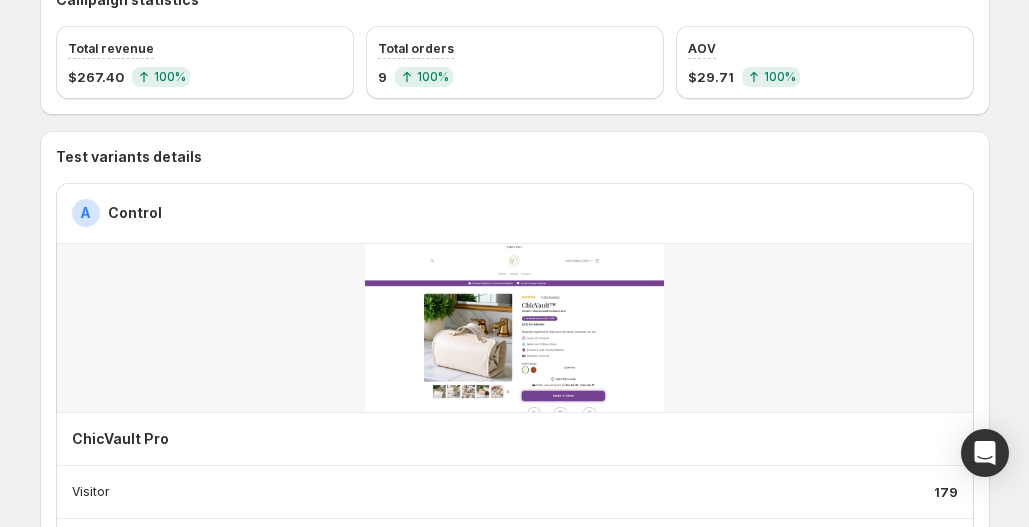 scroll, scrollTop: 0, scrollLeft: 0, axis: both 